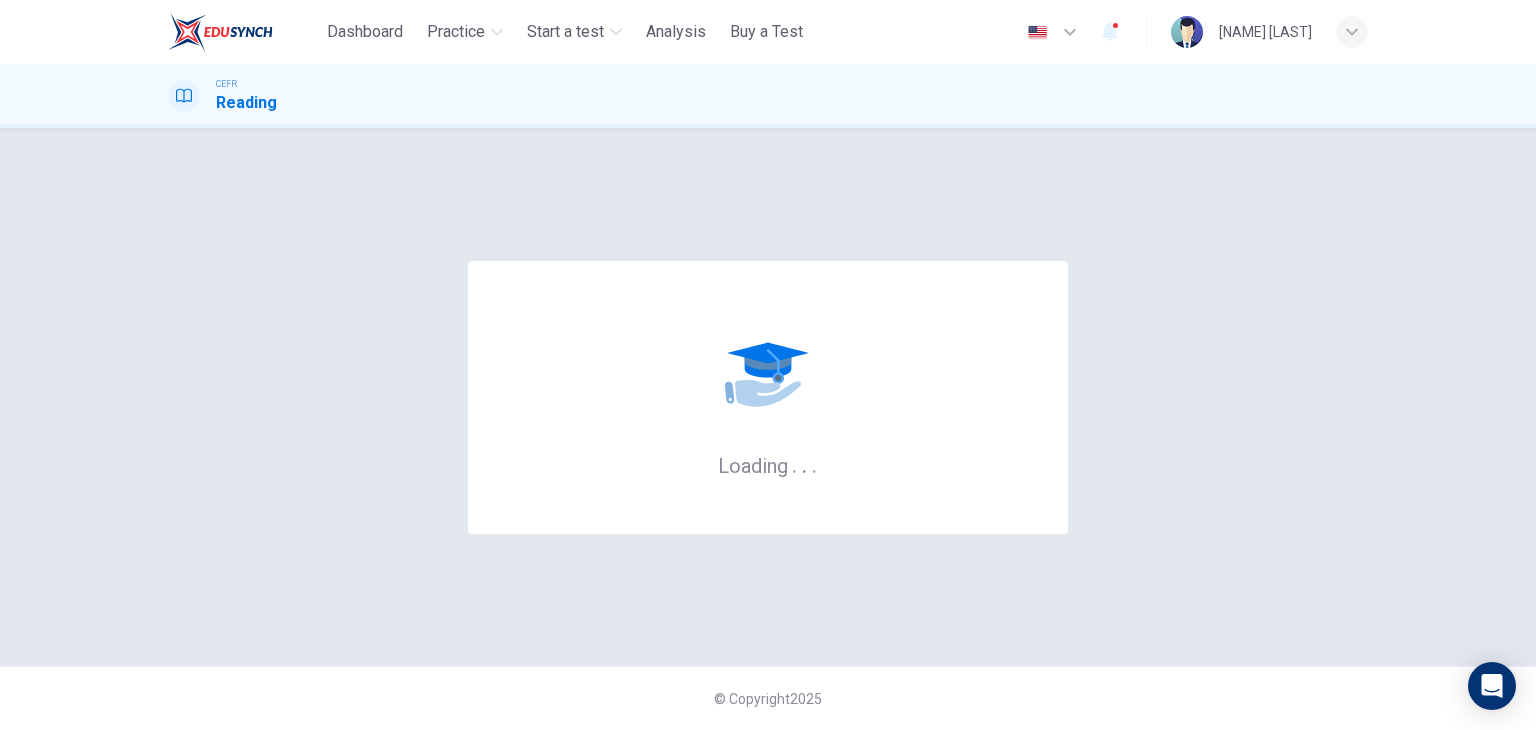 scroll, scrollTop: 0, scrollLeft: 0, axis: both 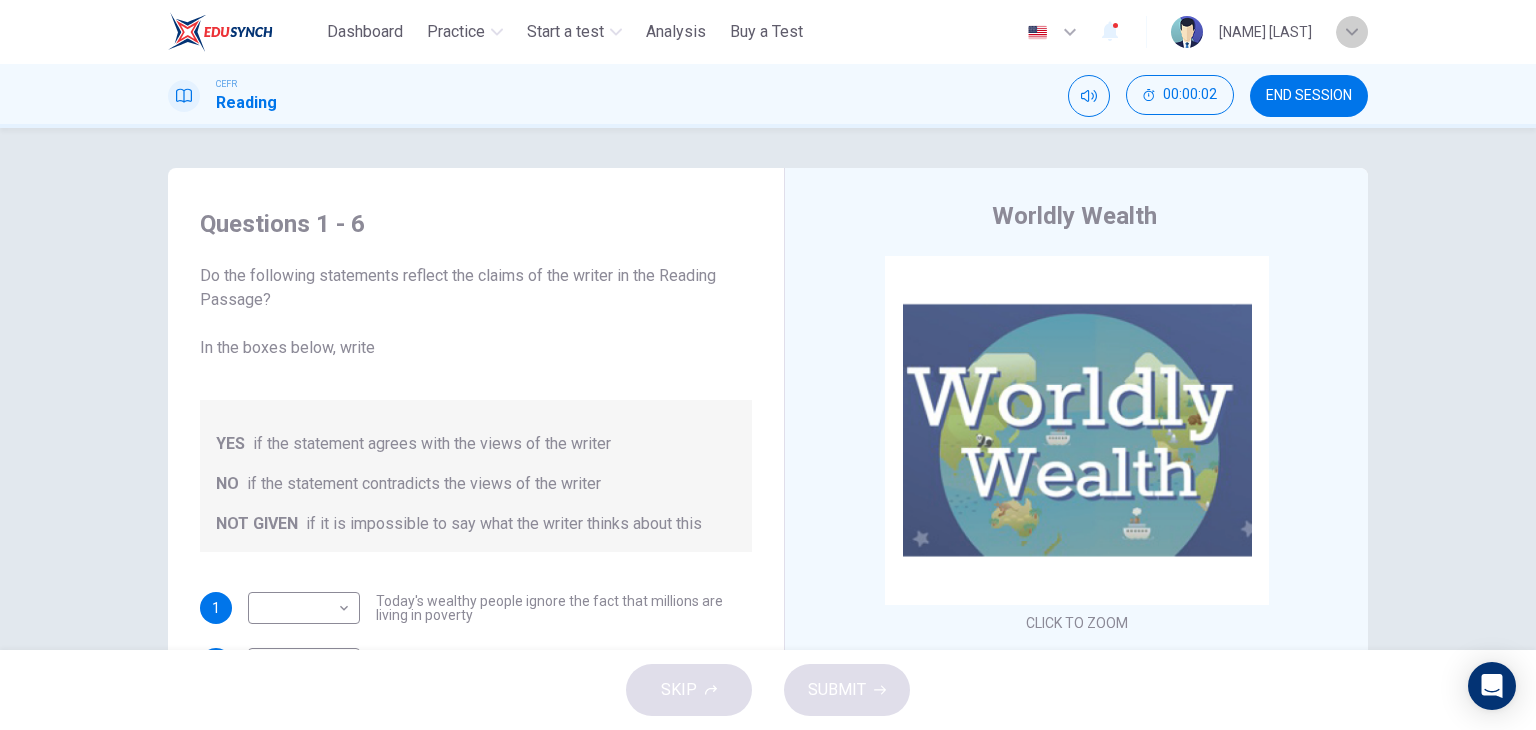 click 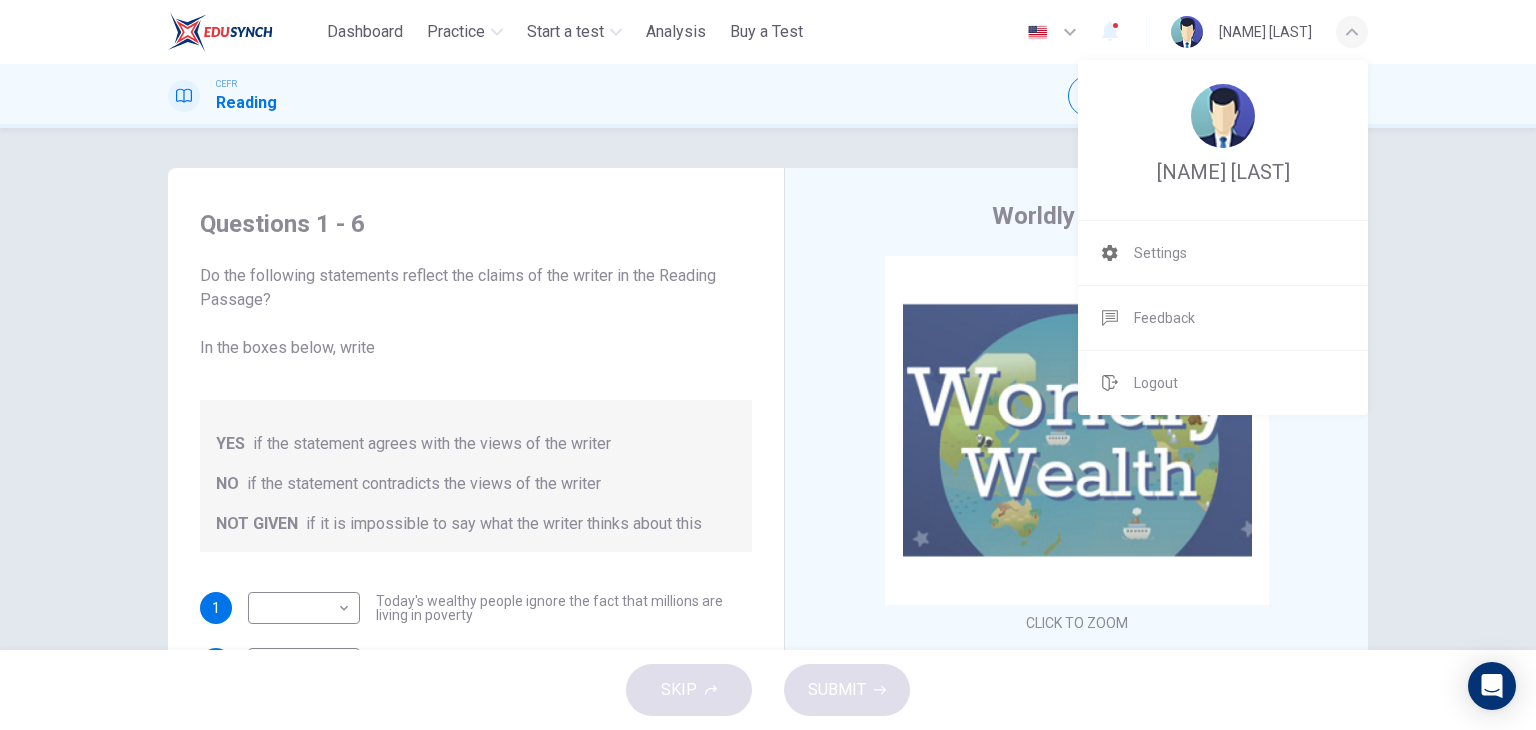click at bounding box center (768, 365) 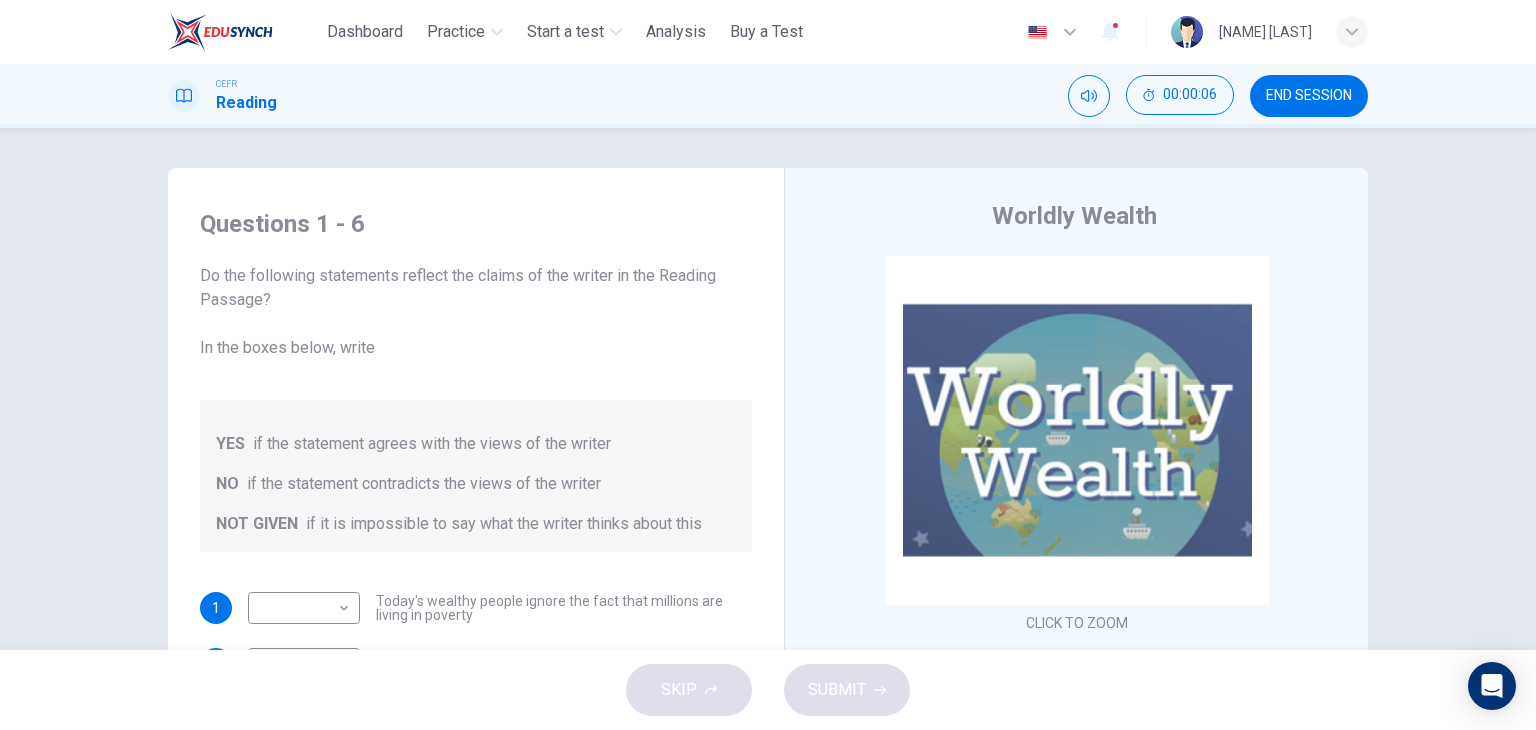 click on "Wan Edelina Syahirah" at bounding box center (1269, 32) 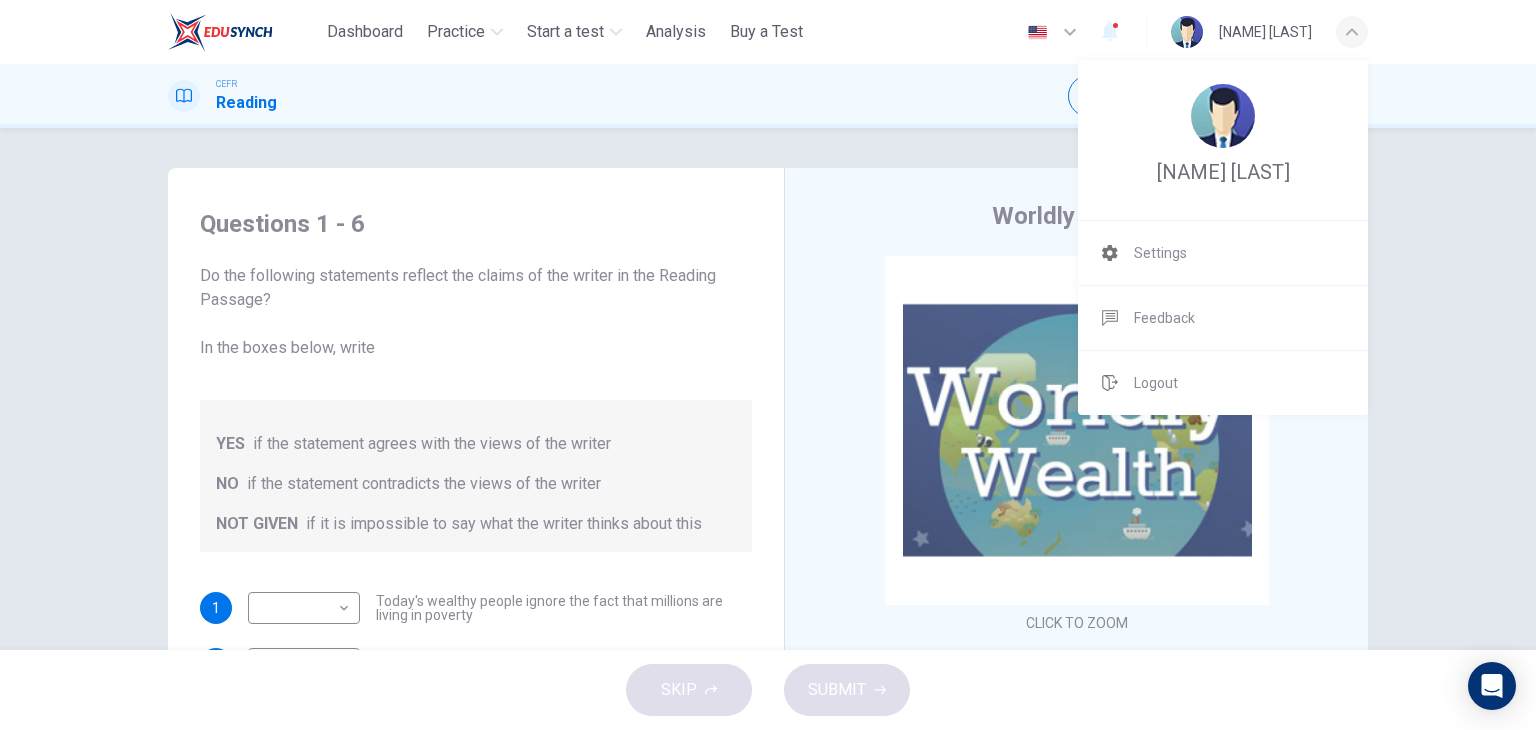 click on "Wan Edelina Syahirah" at bounding box center (1223, 140) 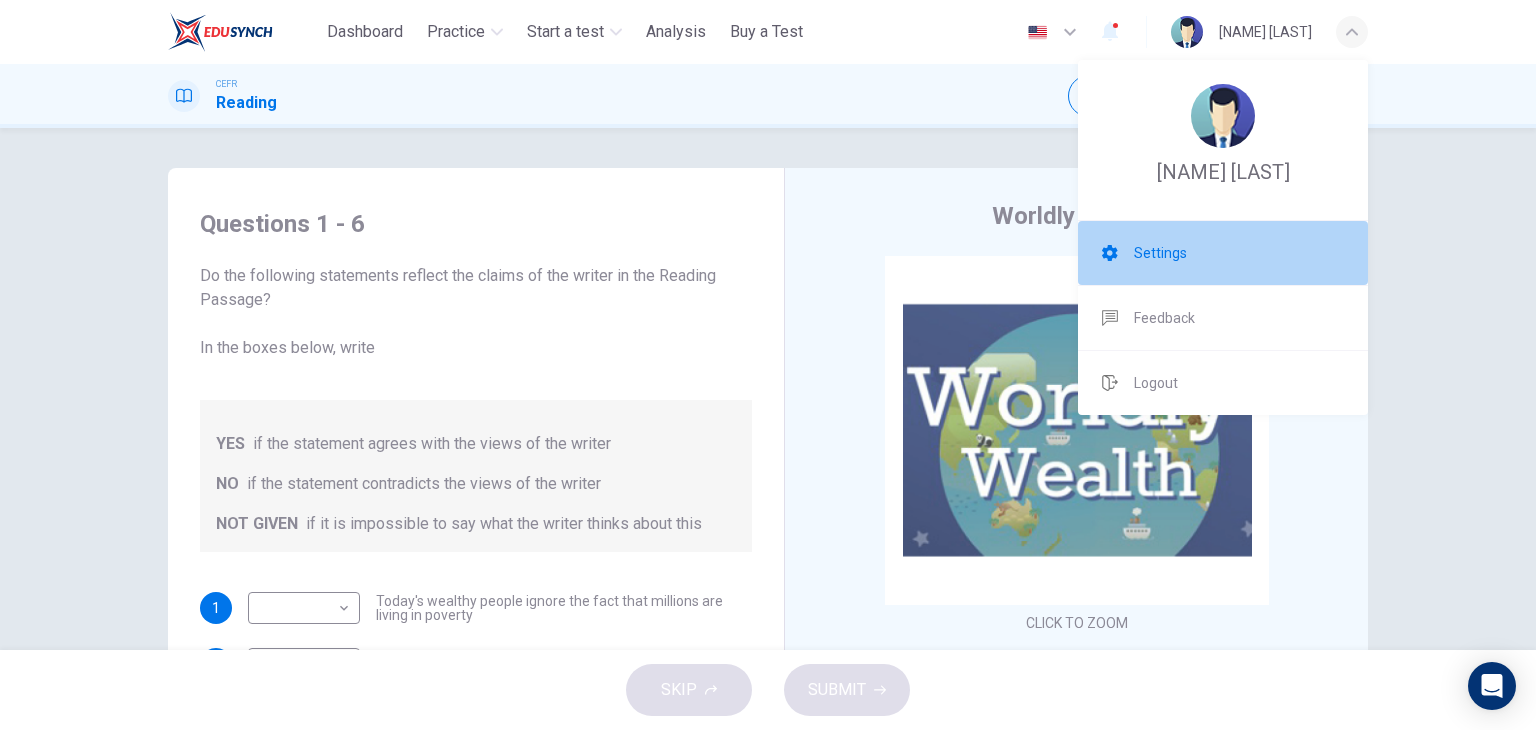 click on "Settings" at bounding box center [1223, 253] 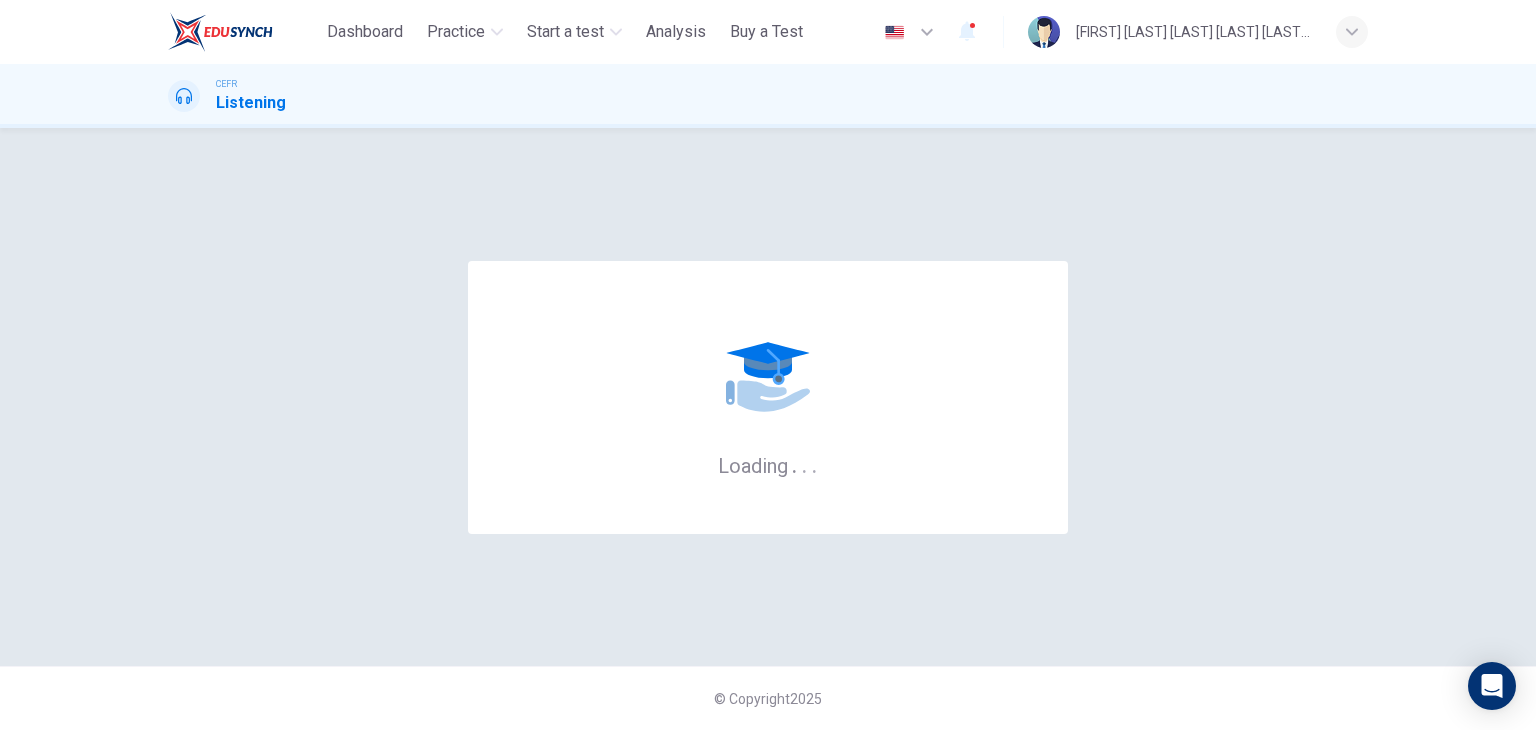 scroll, scrollTop: 0, scrollLeft: 0, axis: both 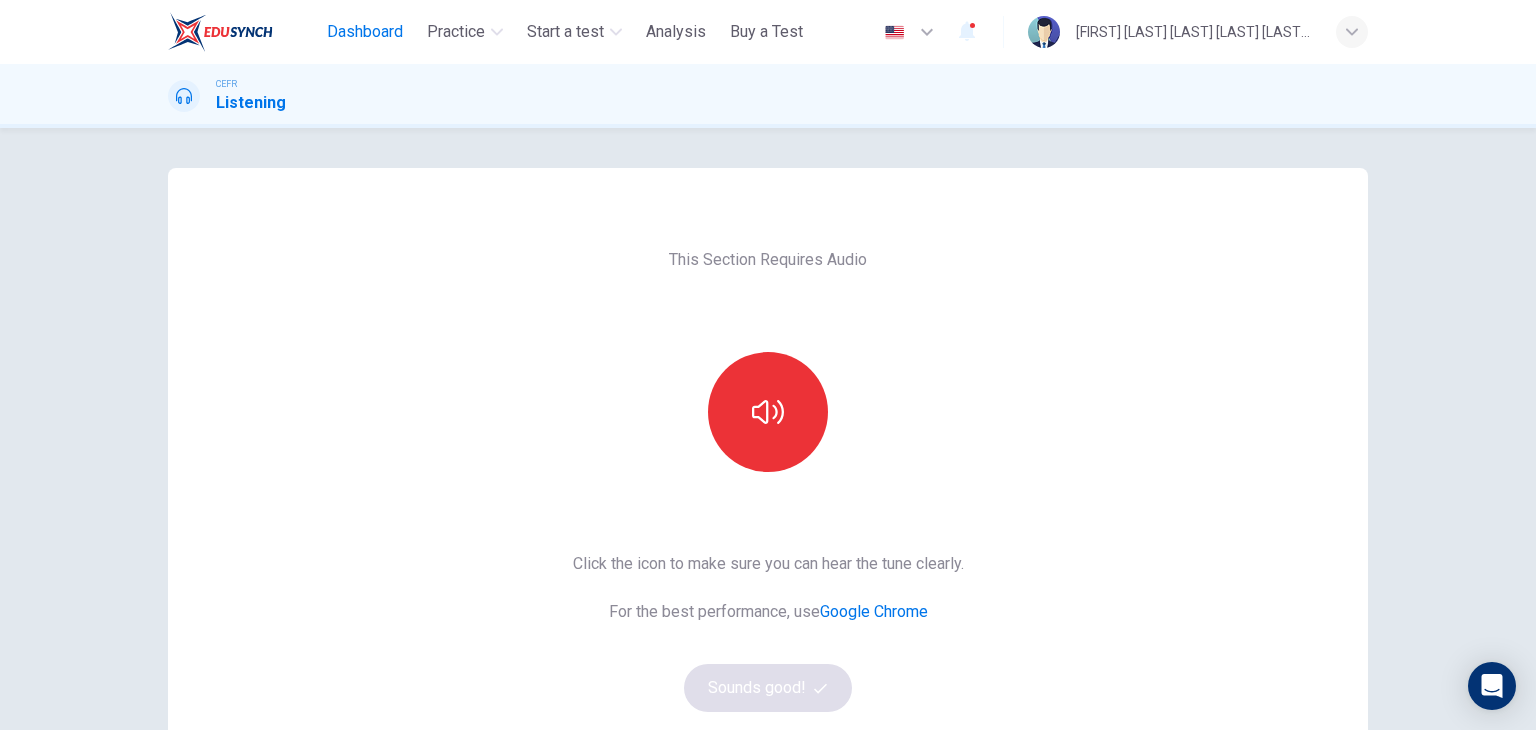 click on "Dashboard" at bounding box center [365, 32] 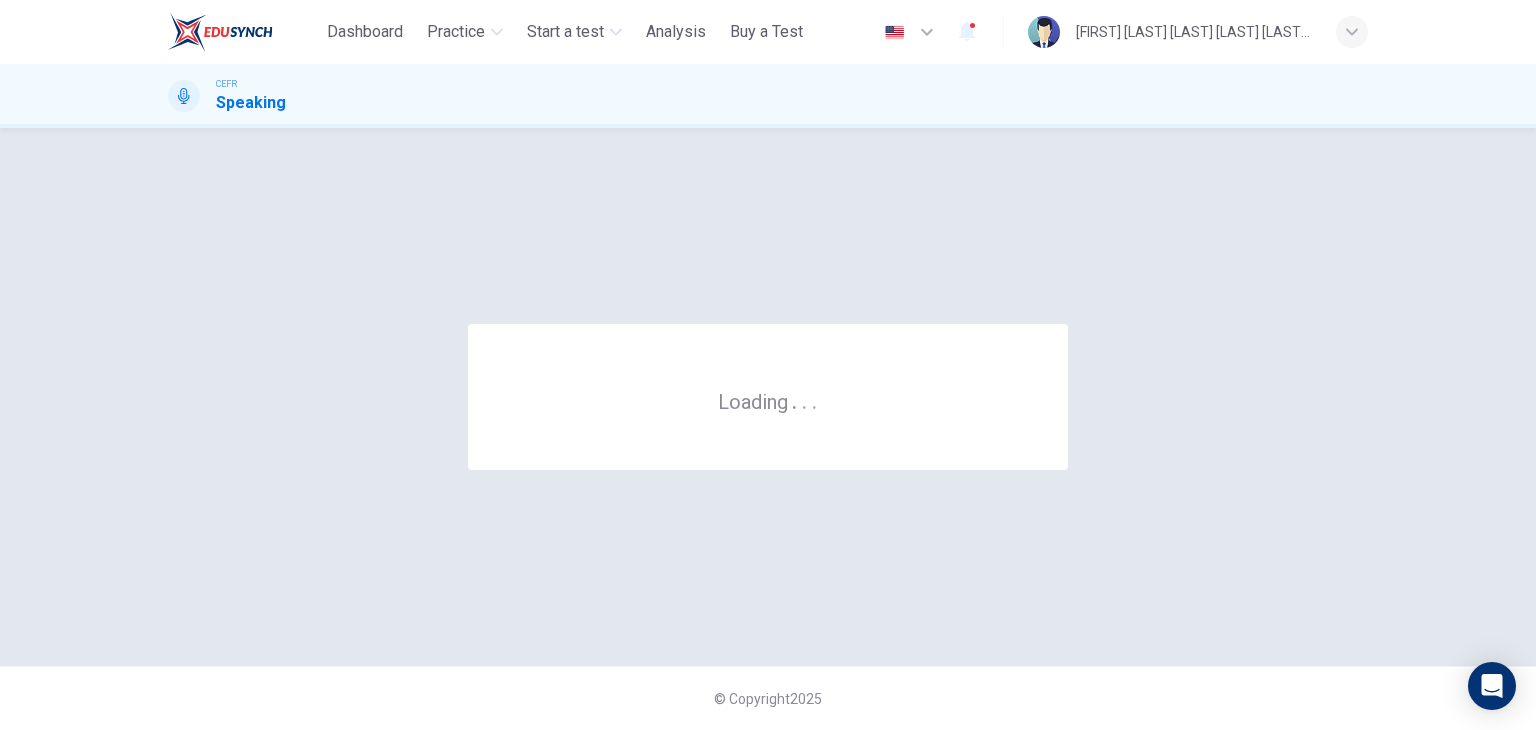 scroll, scrollTop: 0, scrollLeft: 0, axis: both 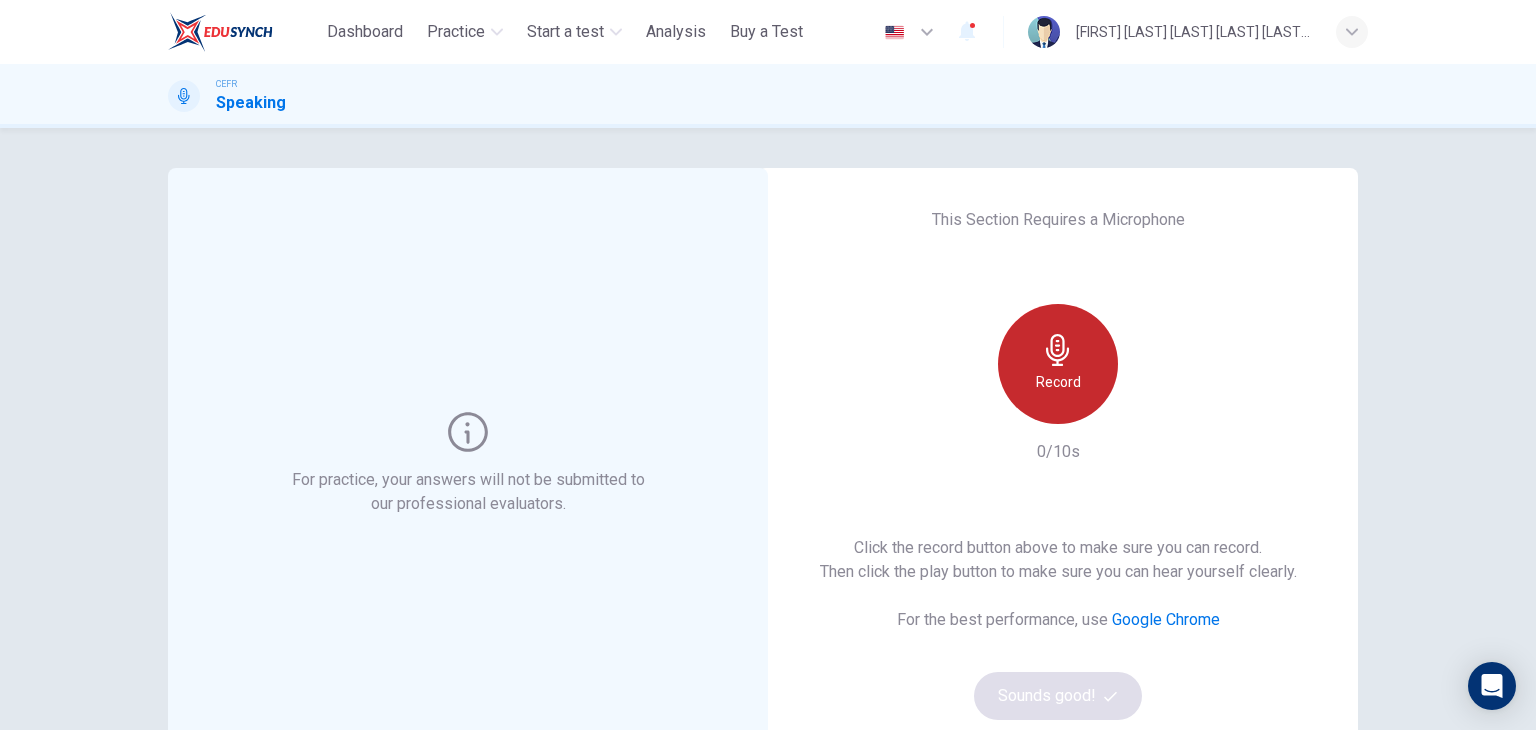 click 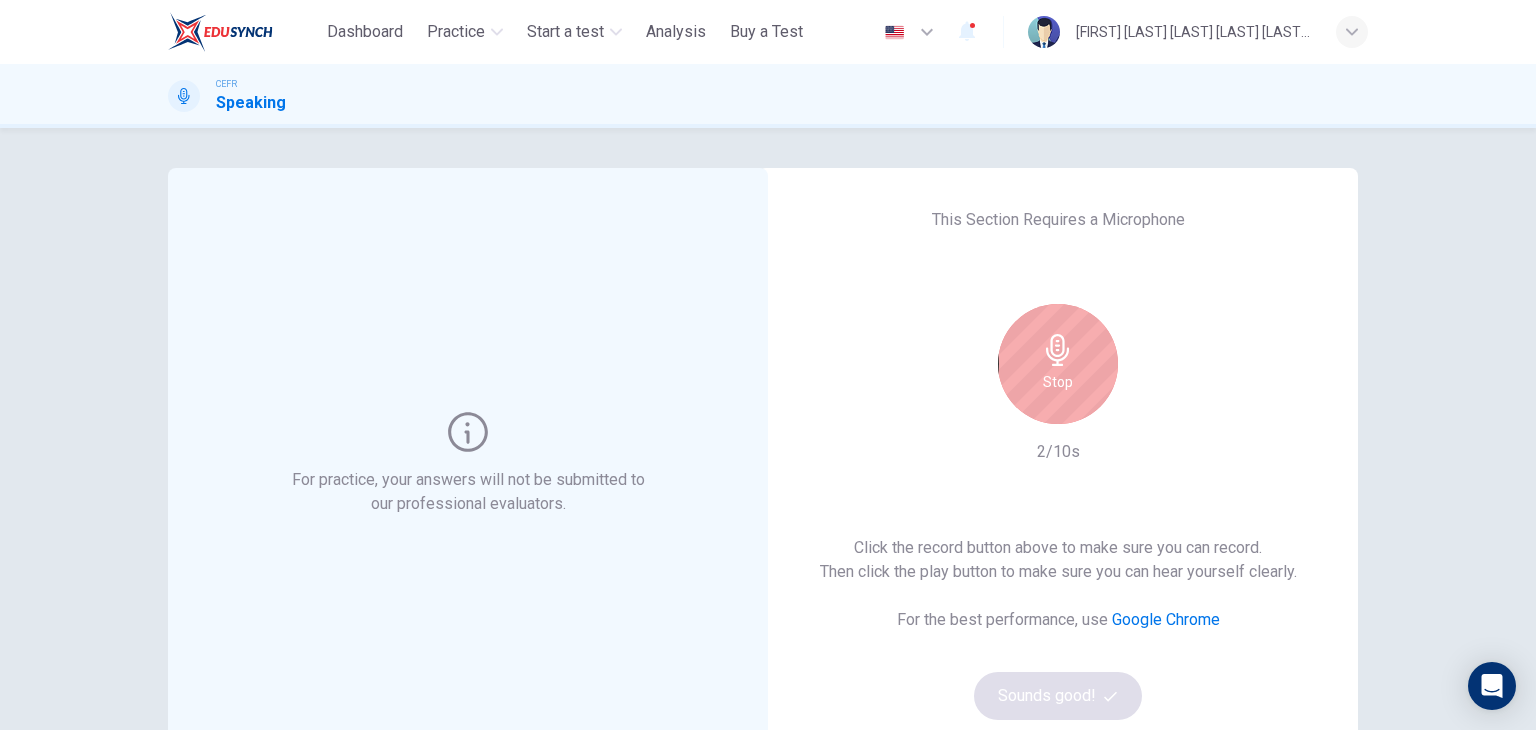 click 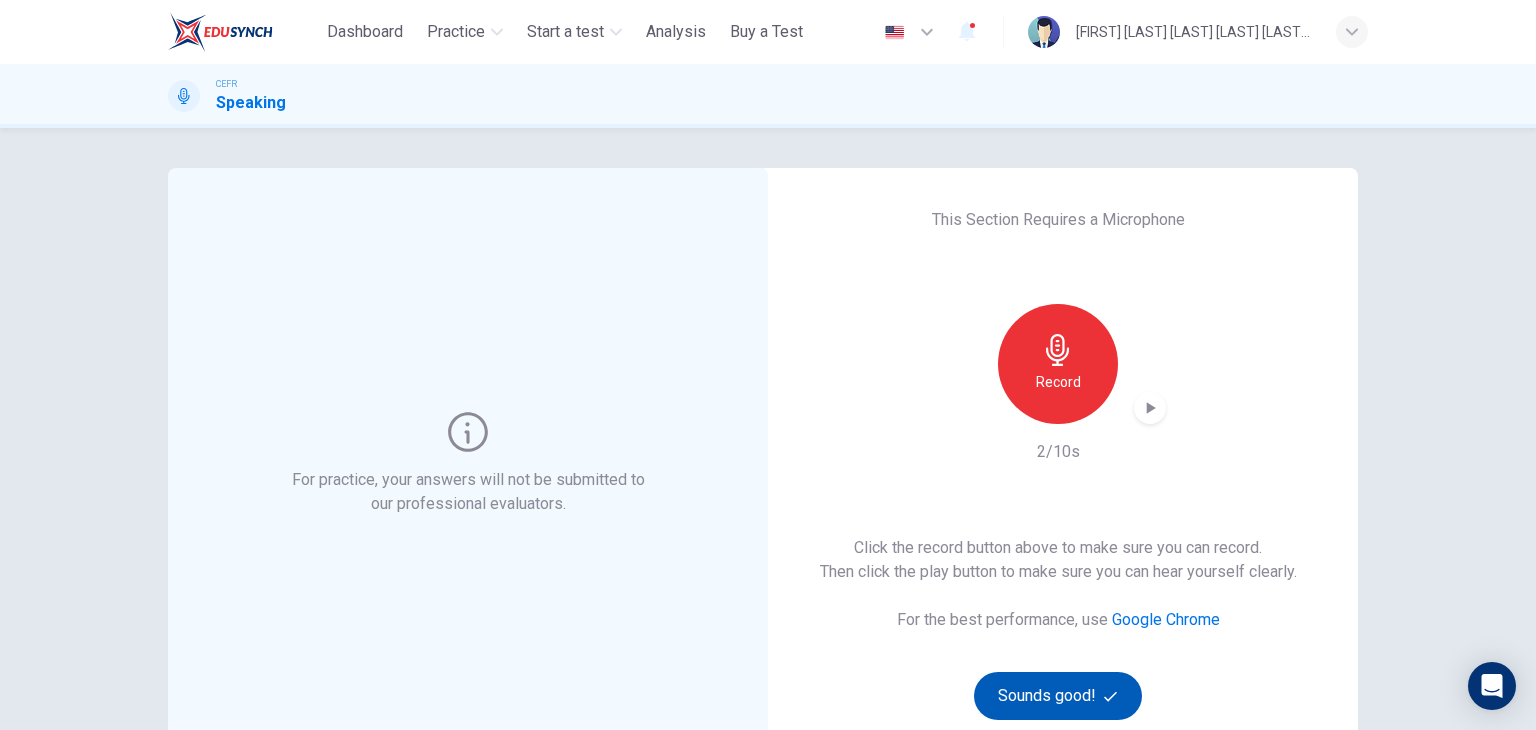 click on "Sounds good!" at bounding box center [1058, 696] 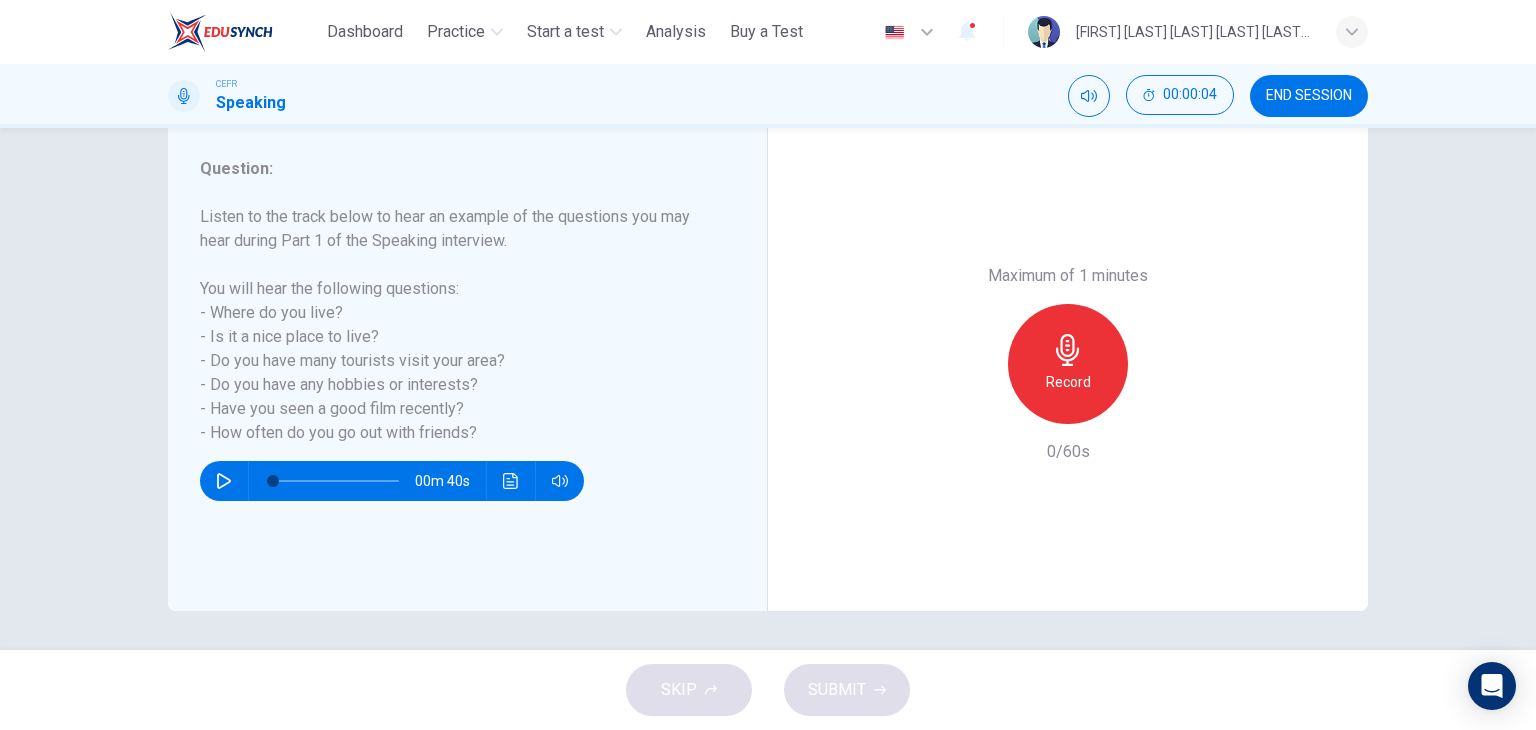 scroll, scrollTop: 253, scrollLeft: 0, axis: vertical 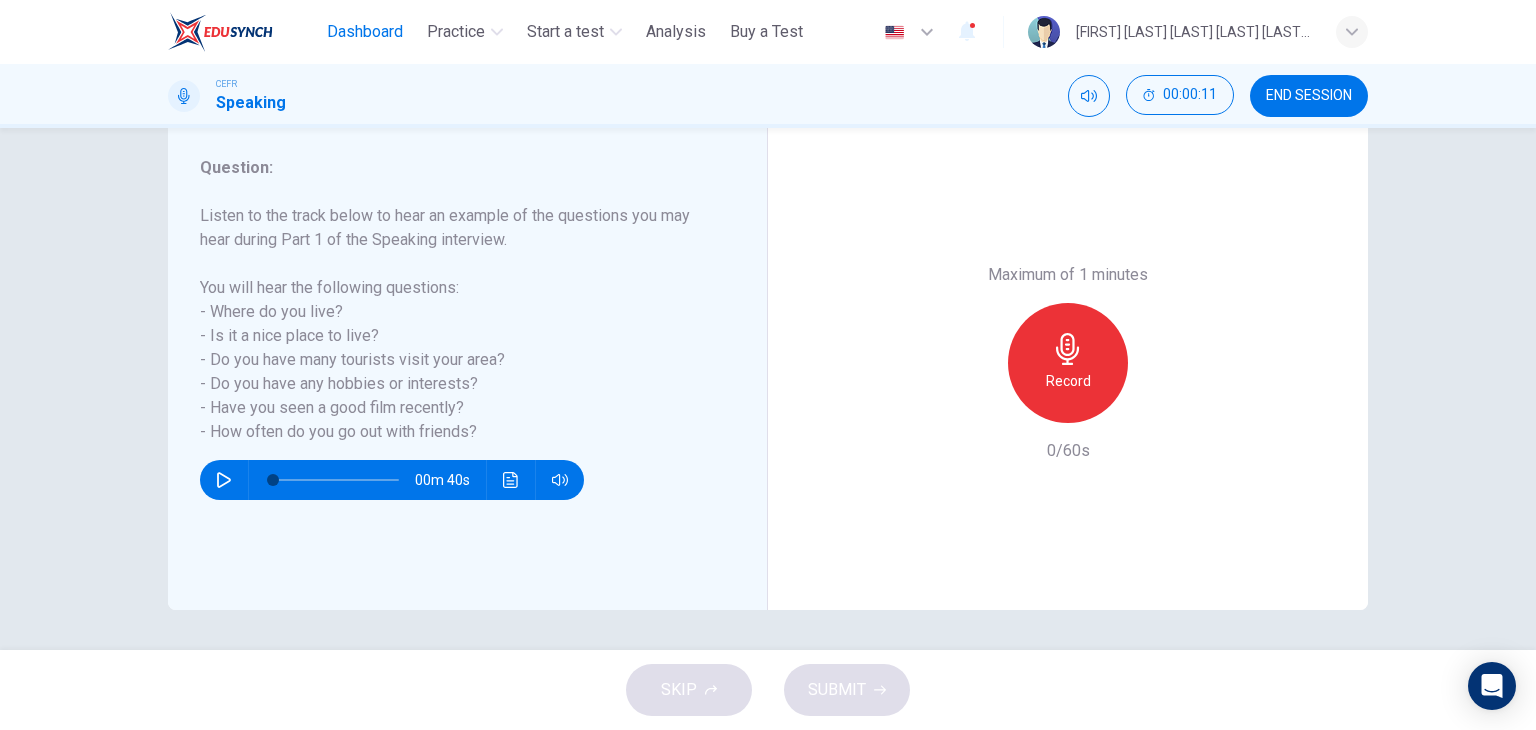 click on "Dashboard" at bounding box center (365, 32) 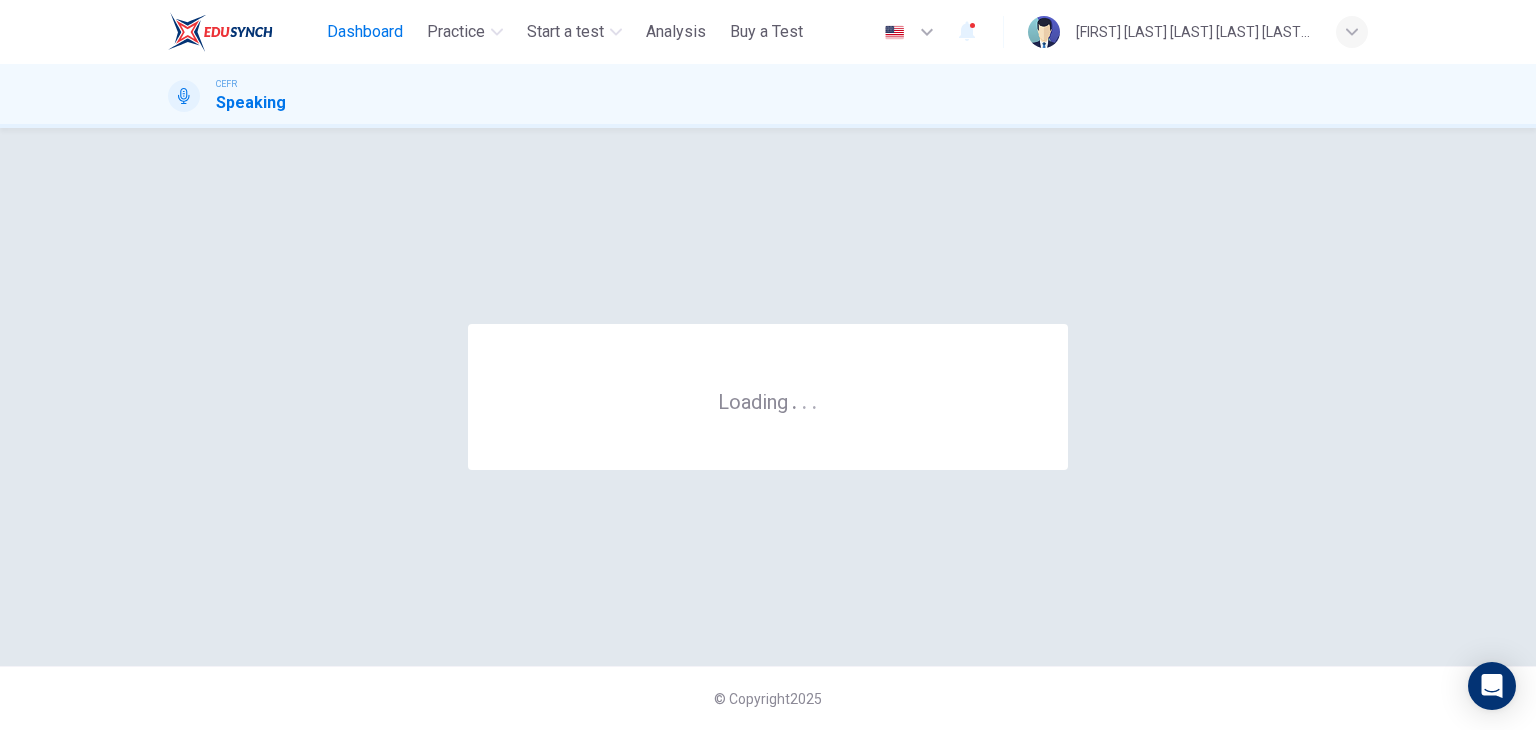 scroll, scrollTop: 0, scrollLeft: 0, axis: both 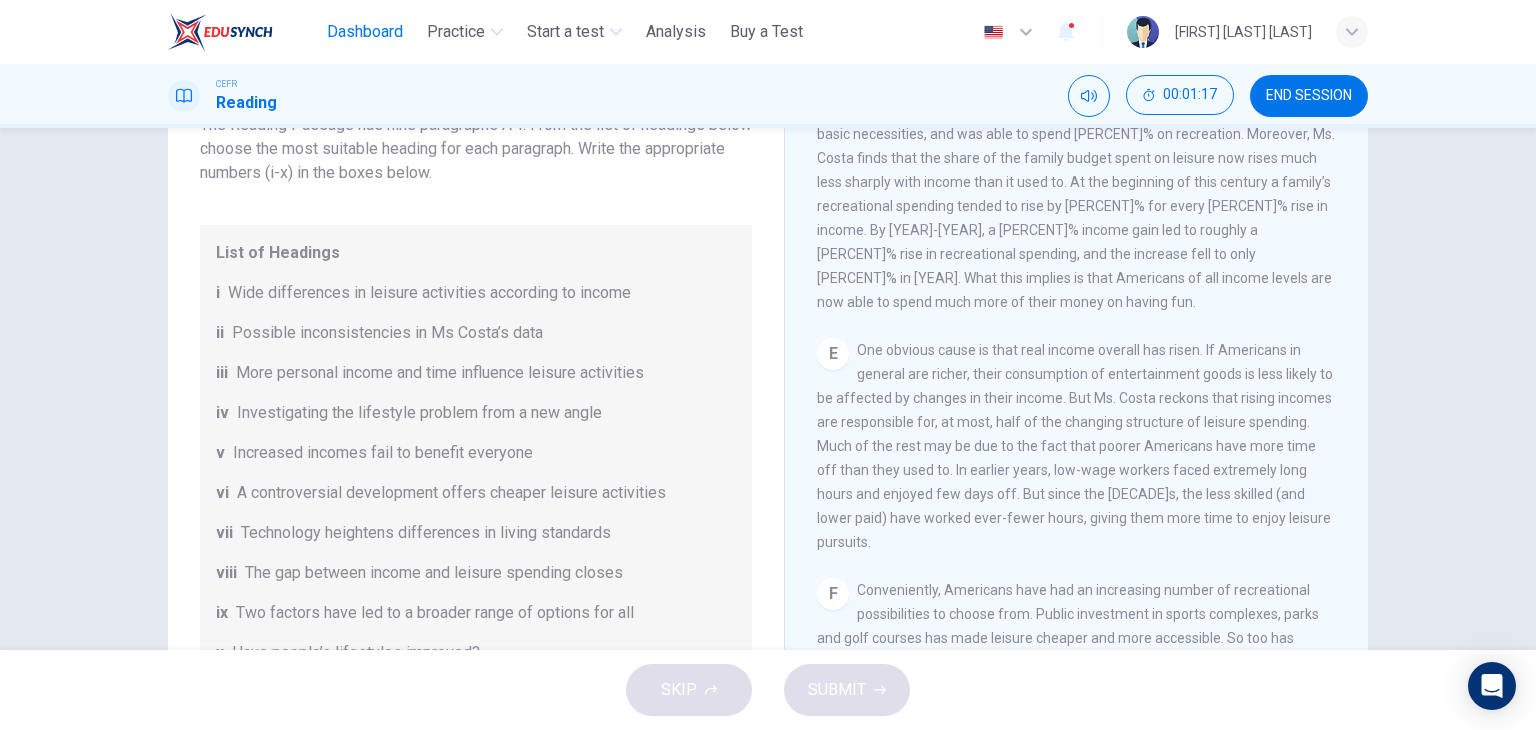 click on "Dashboard" at bounding box center [365, 32] 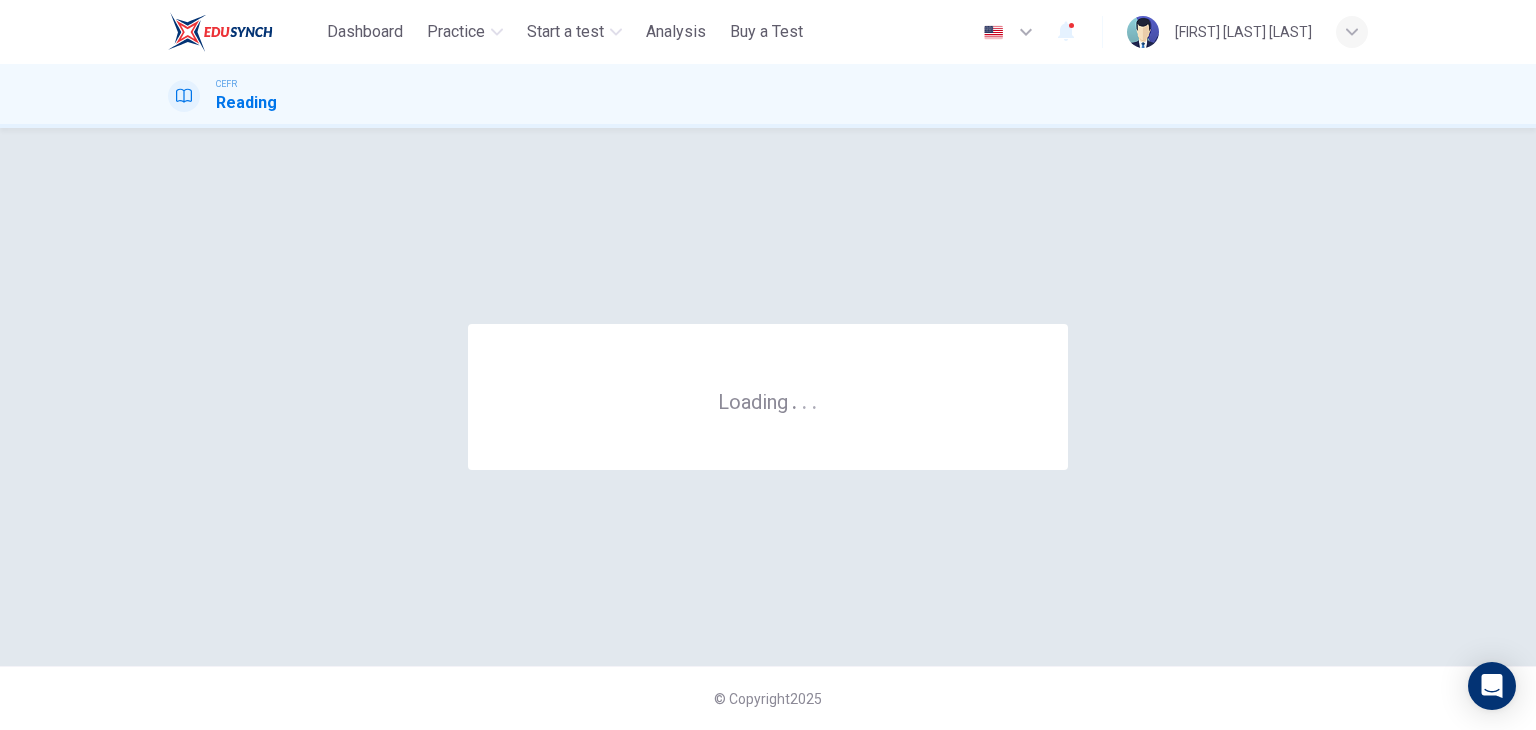 scroll, scrollTop: 0, scrollLeft: 0, axis: both 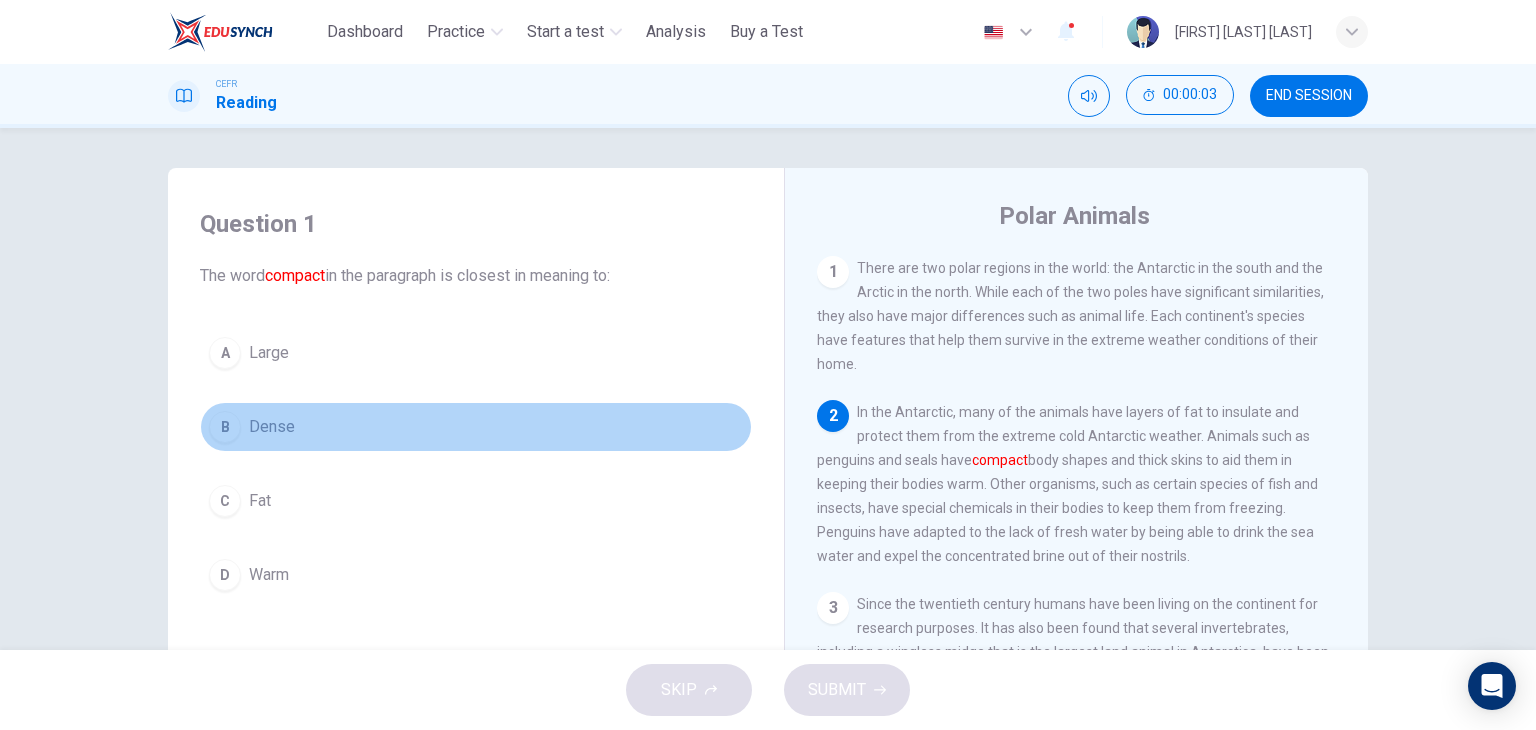 click on "B Dense" at bounding box center [476, 427] 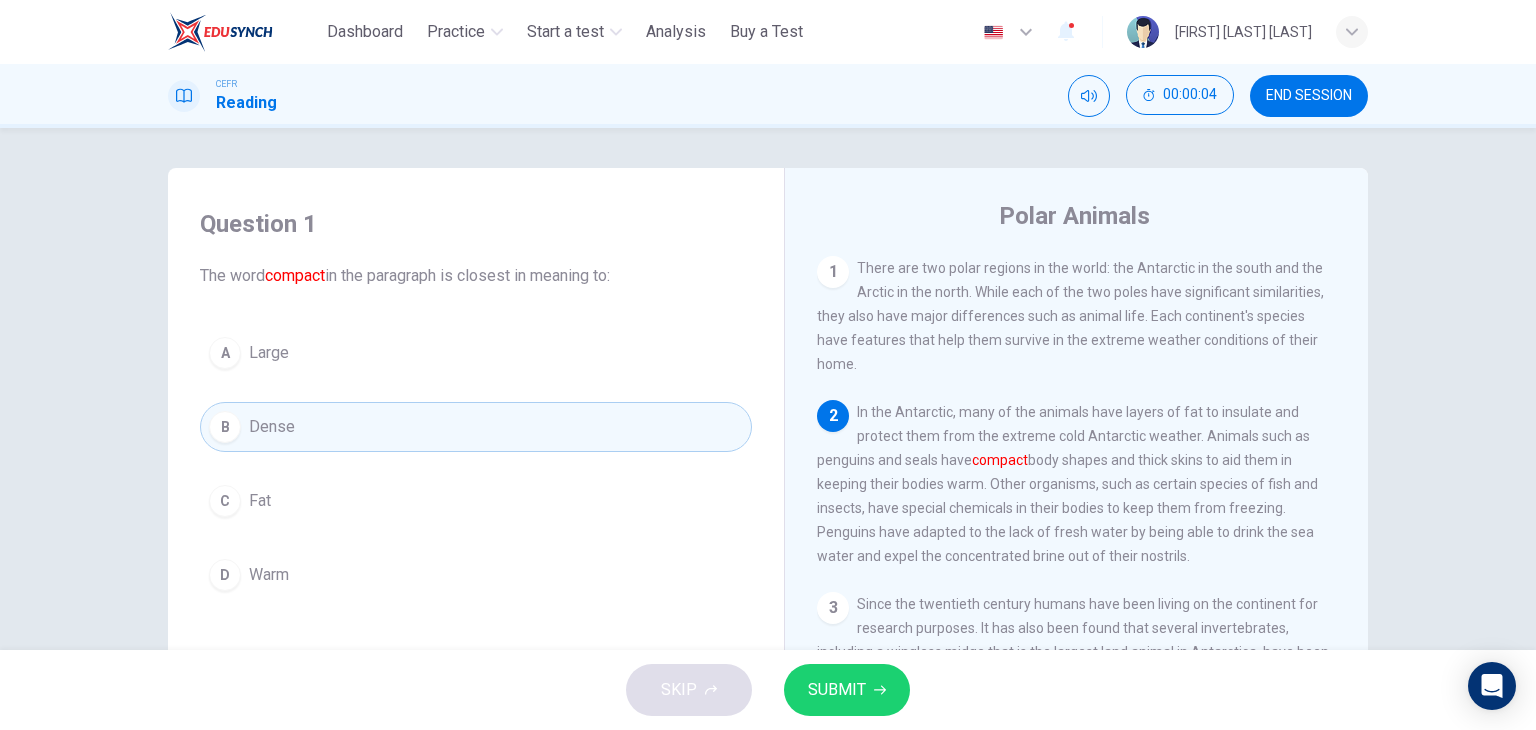 click 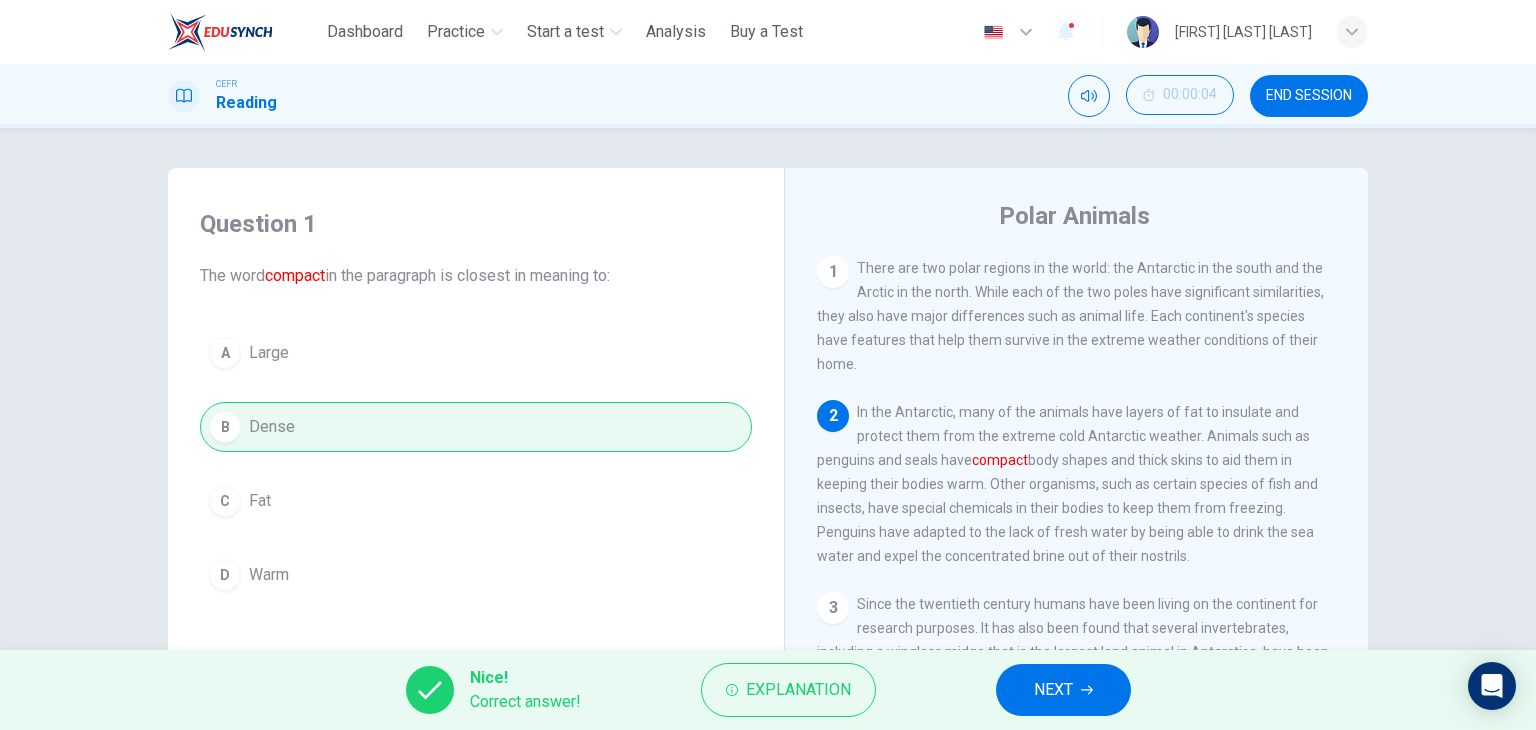 click on "NEXT" at bounding box center (1063, 690) 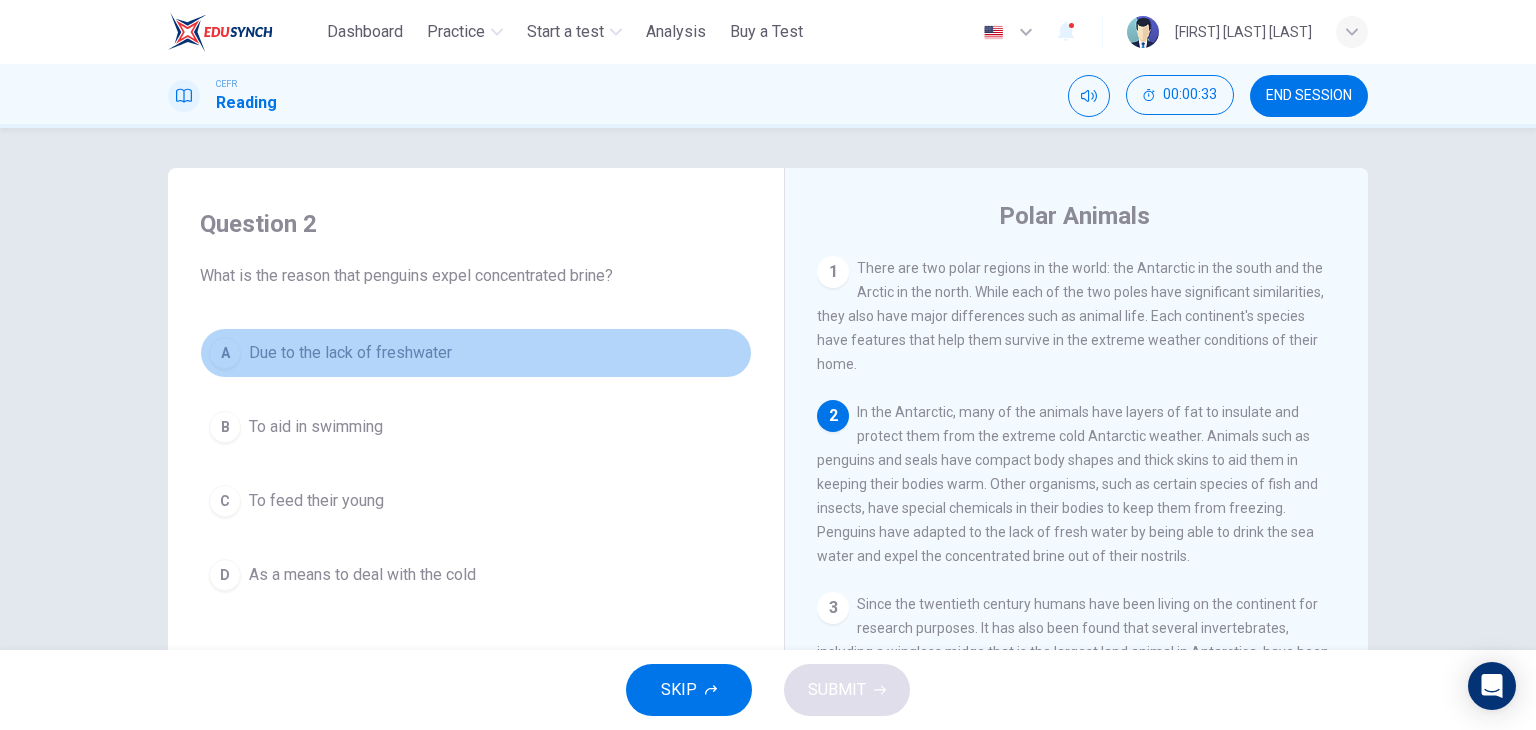 click on "A Due to the lack of freshwater" at bounding box center (476, 353) 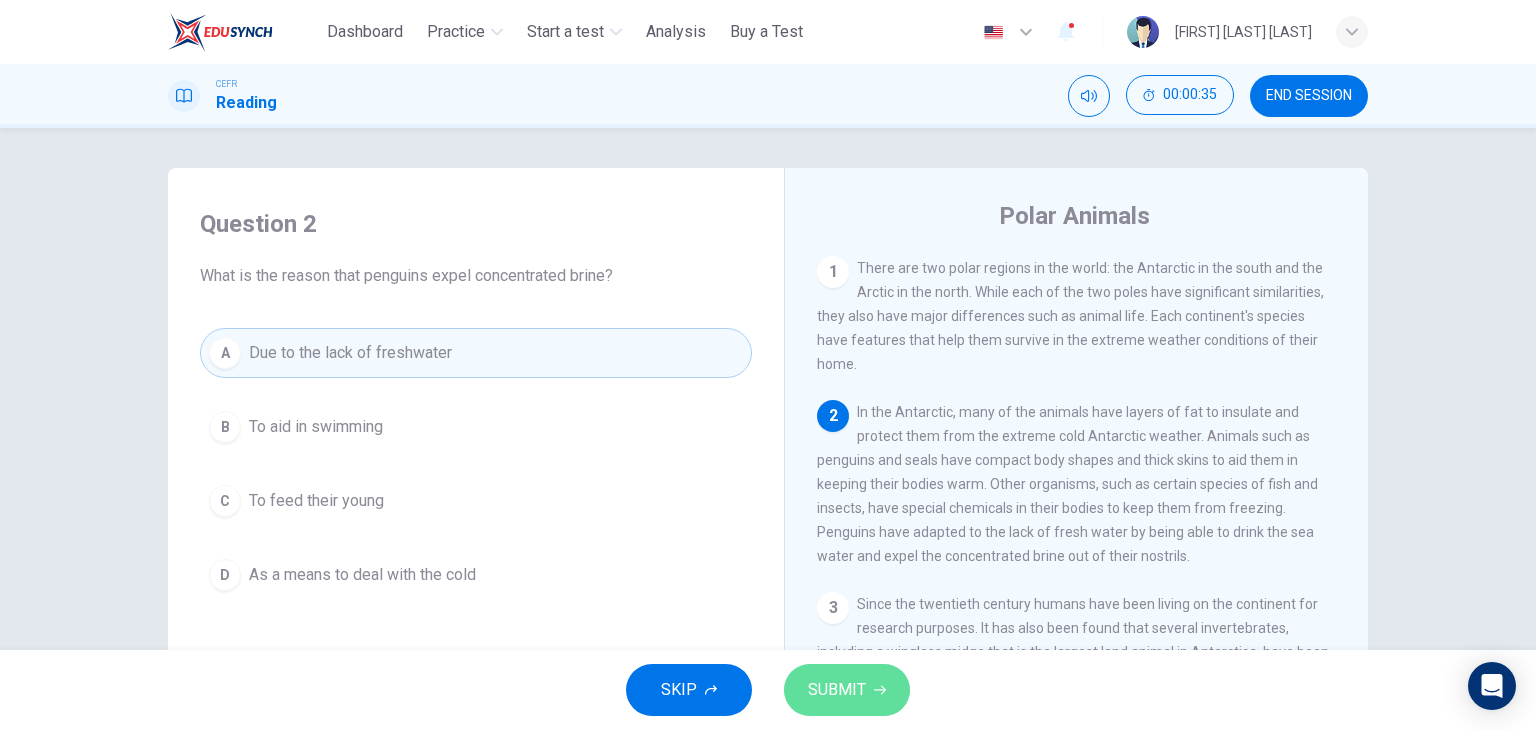 click on "SUBMIT" at bounding box center [837, 690] 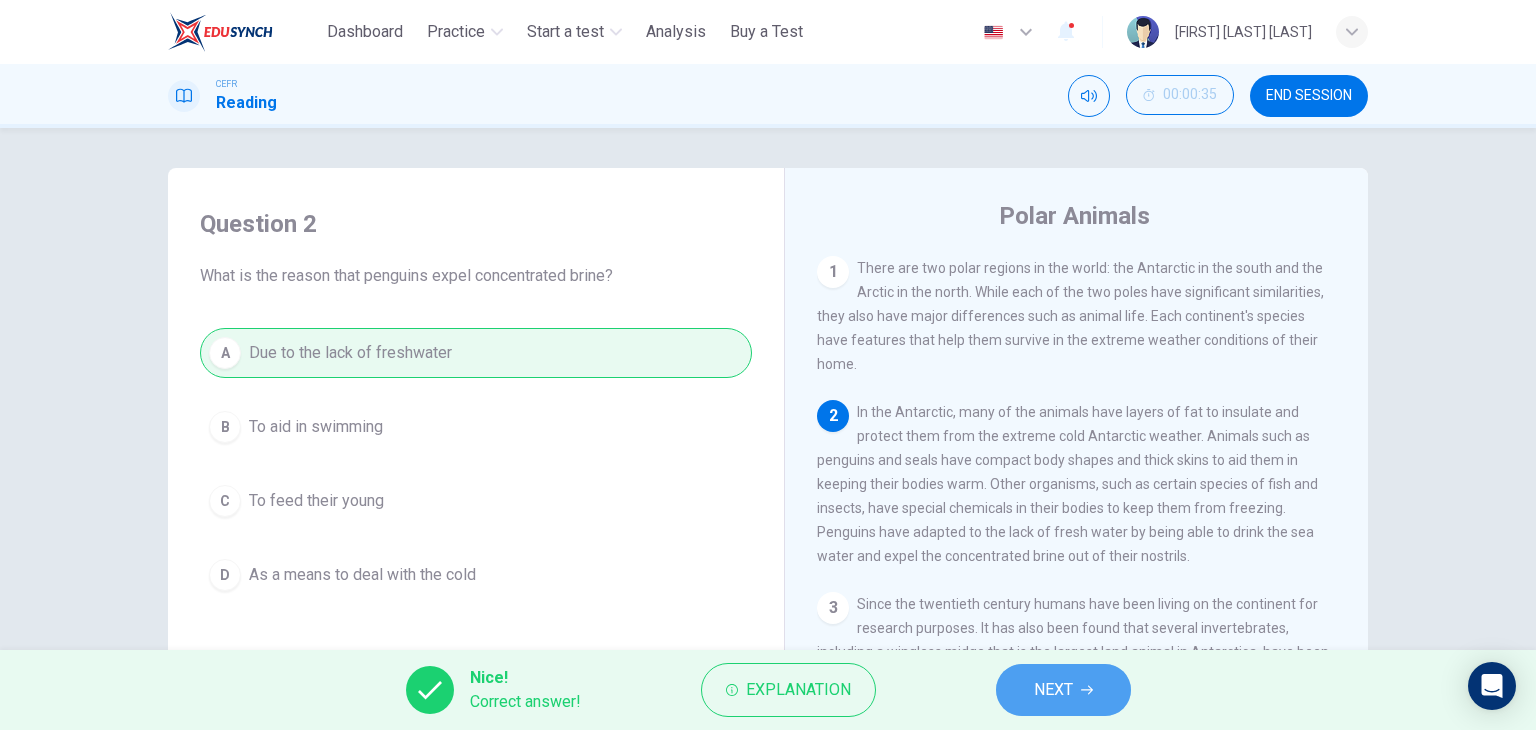 click on "NEXT" at bounding box center (1053, 690) 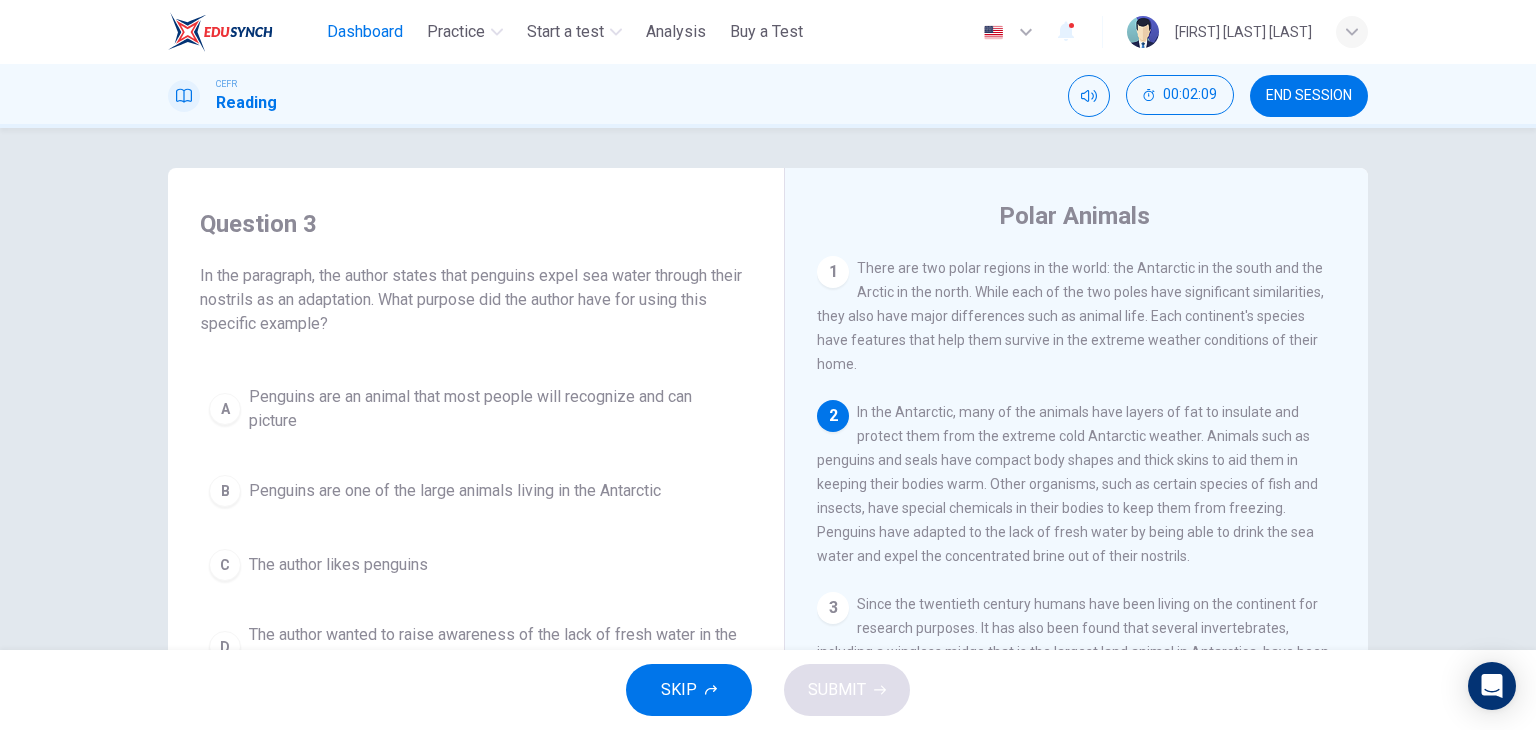 click on "Dashboard" at bounding box center [365, 32] 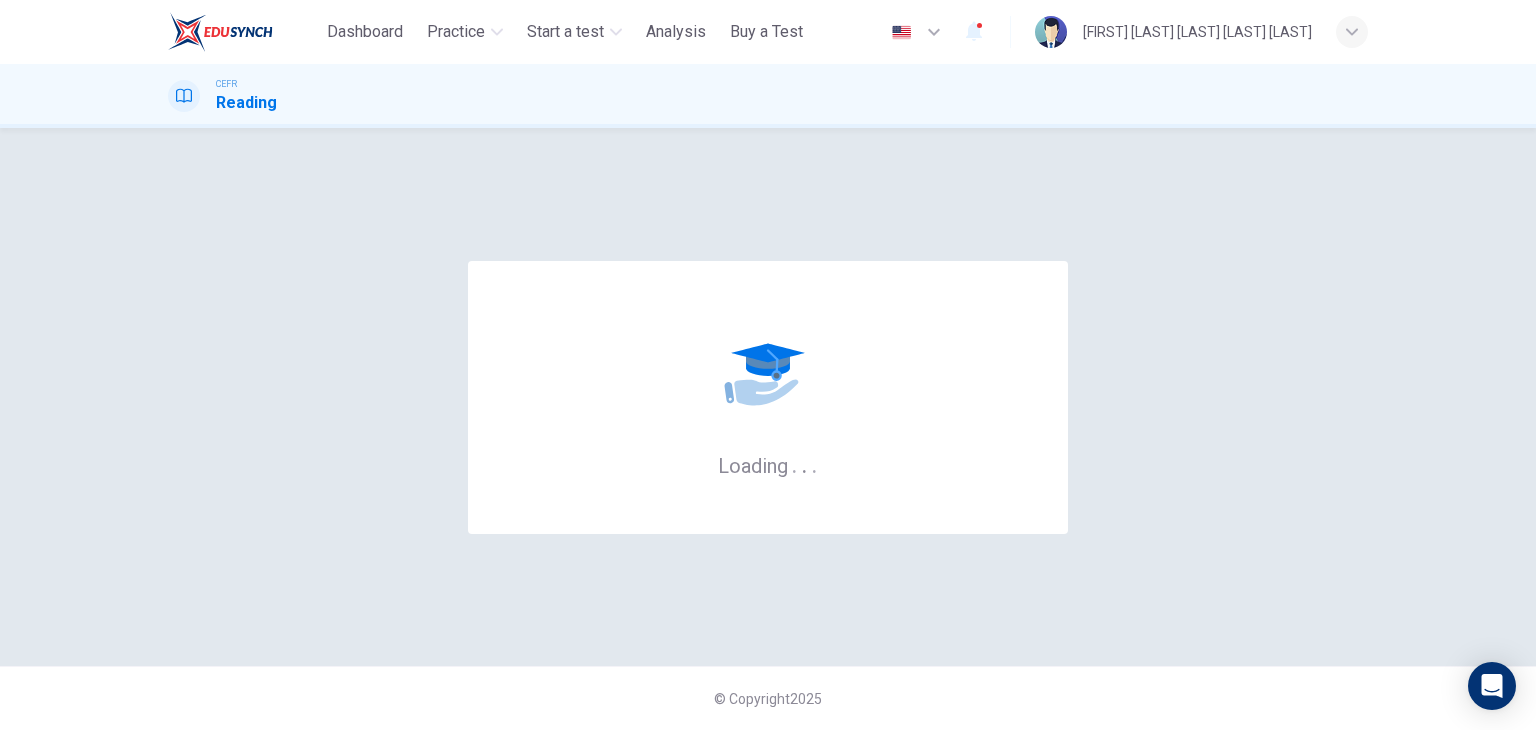scroll, scrollTop: 0, scrollLeft: 0, axis: both 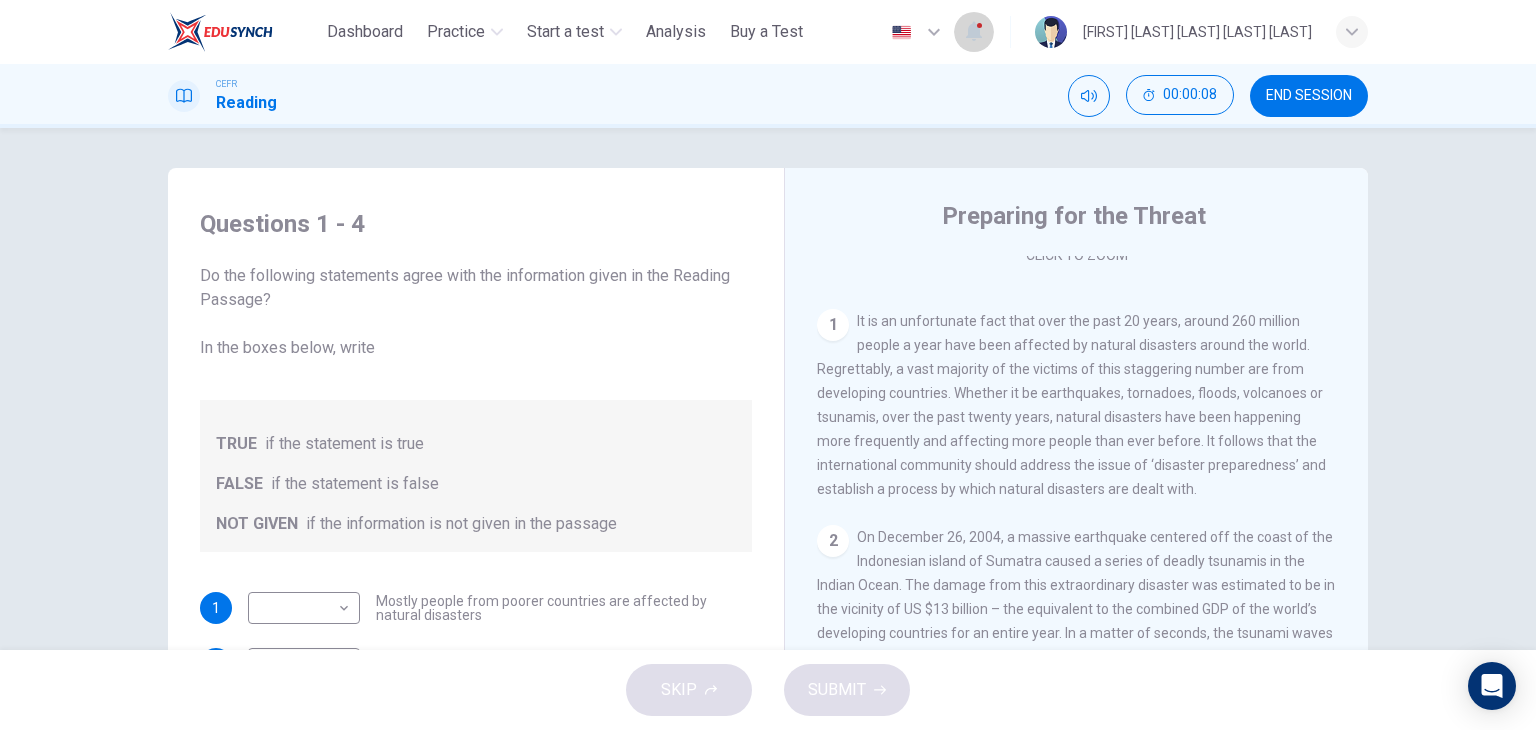 click at bounding box center (974, 32) 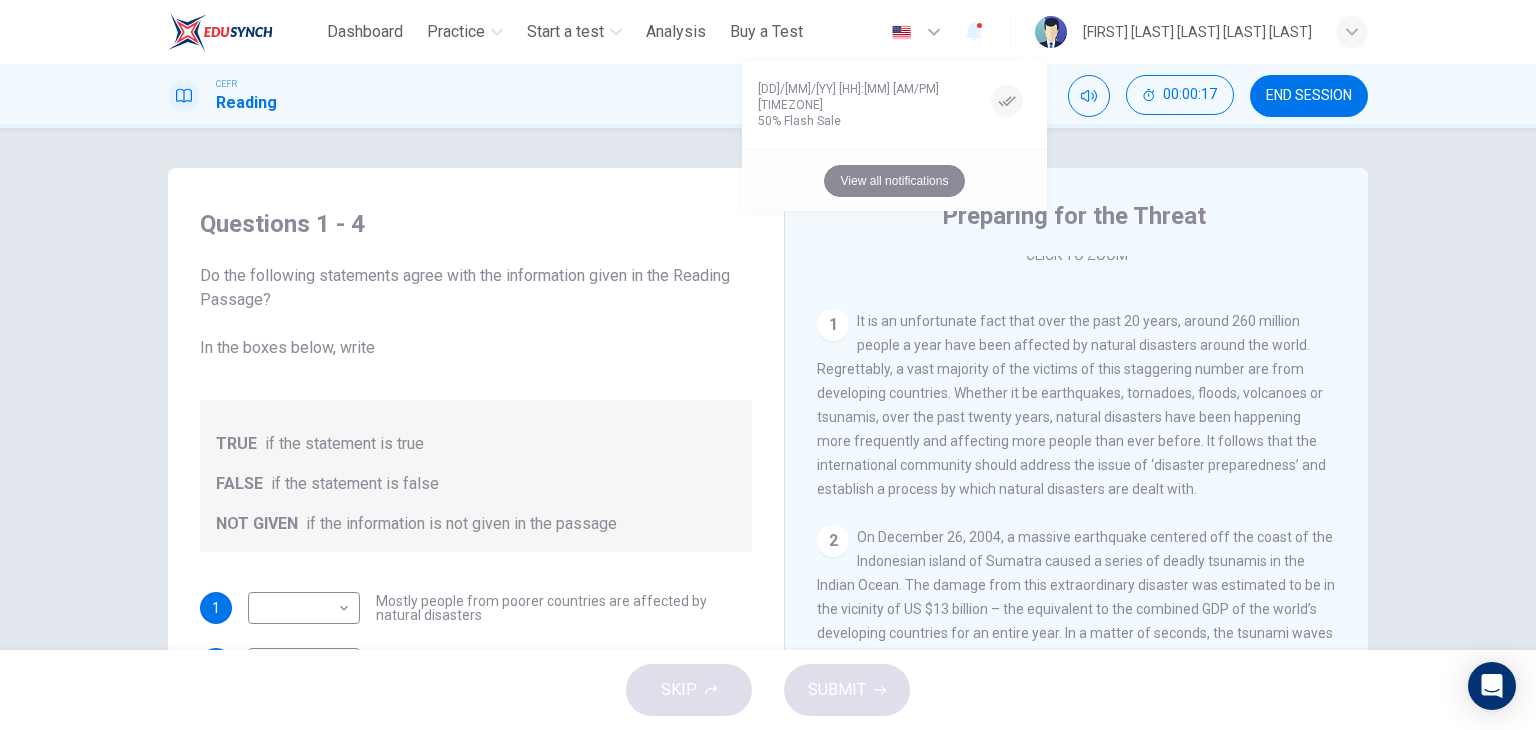 click on "View all notifications" at bounding box center (895, 181) 